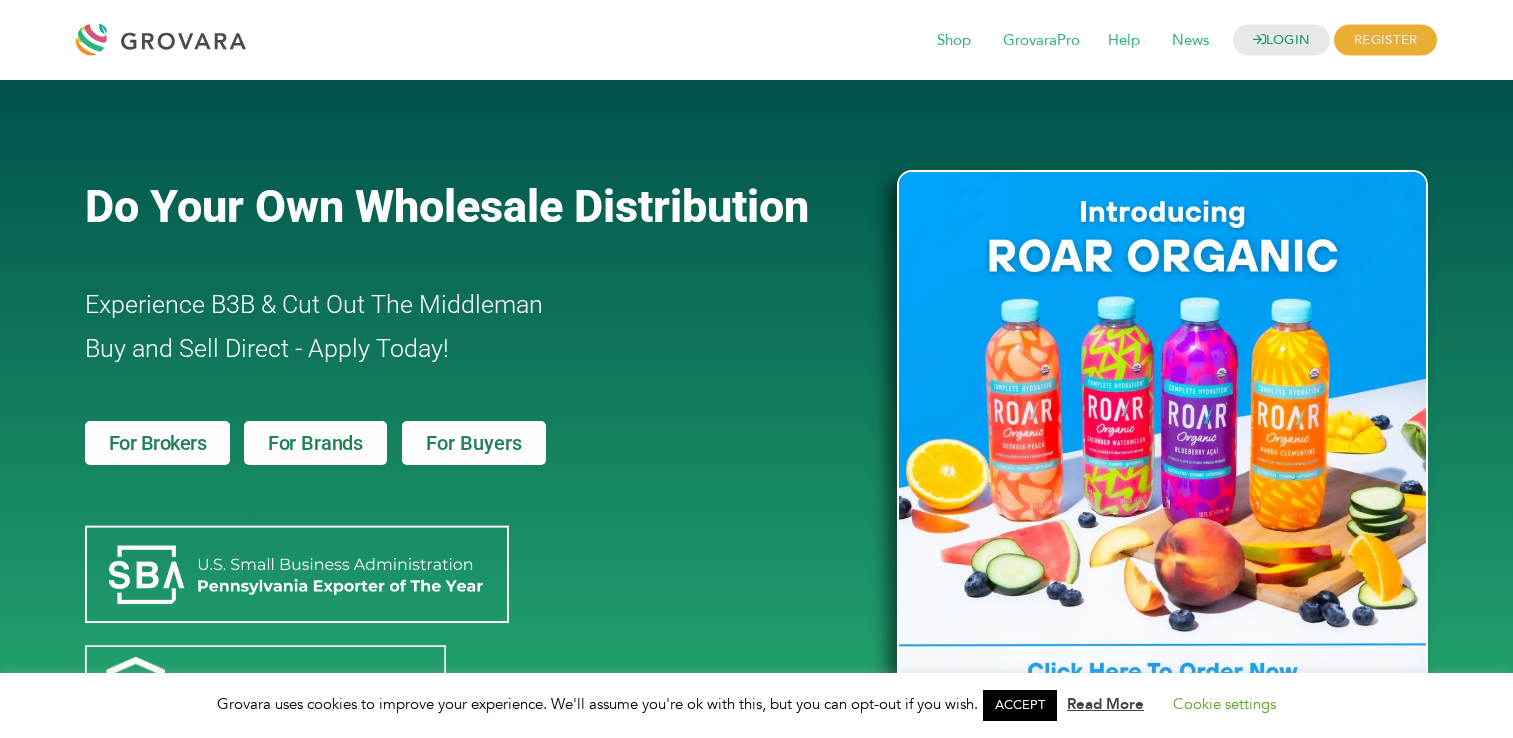scroll, scrollTop: 0, scrollLeft: 0, axis: both 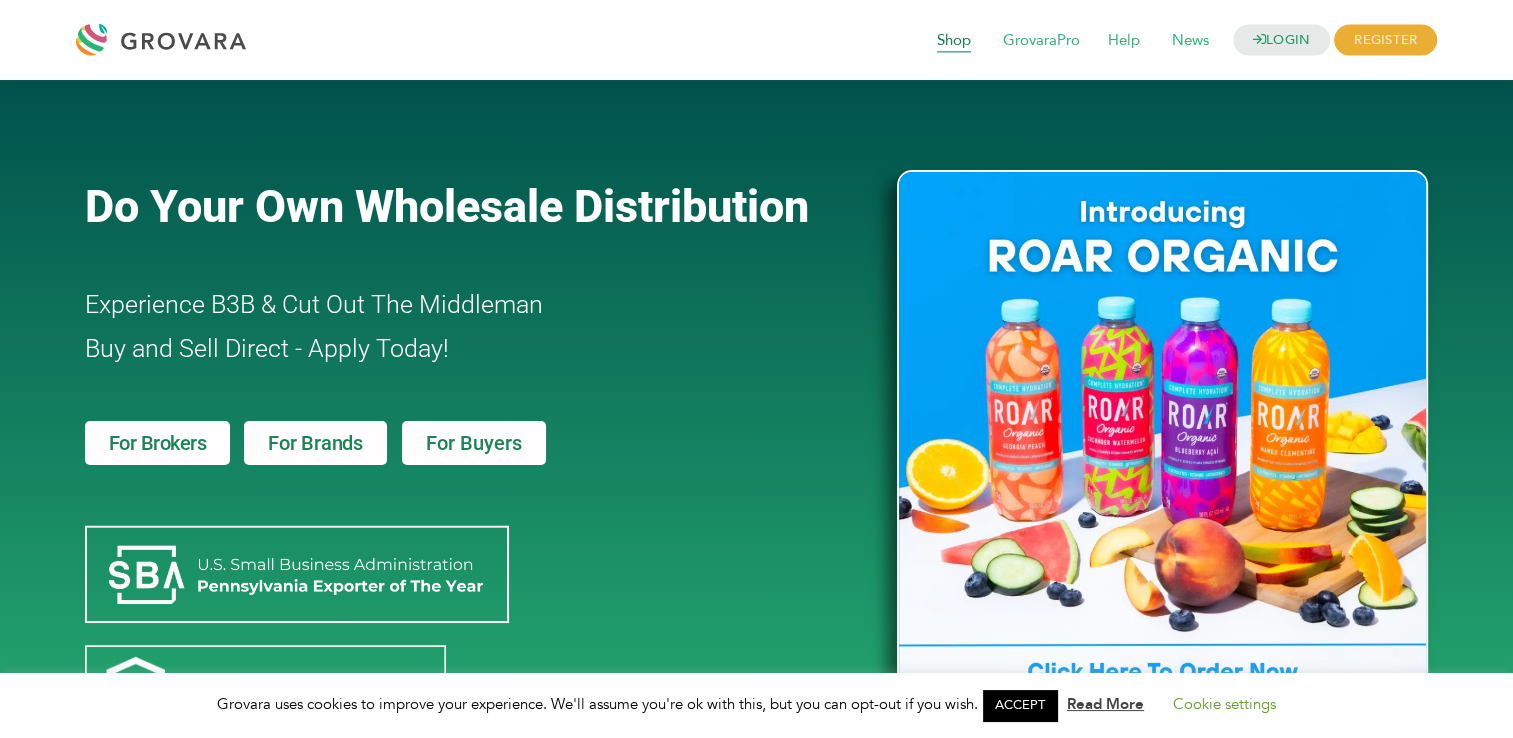 click on "Shop" at bounding box center [954, 41] 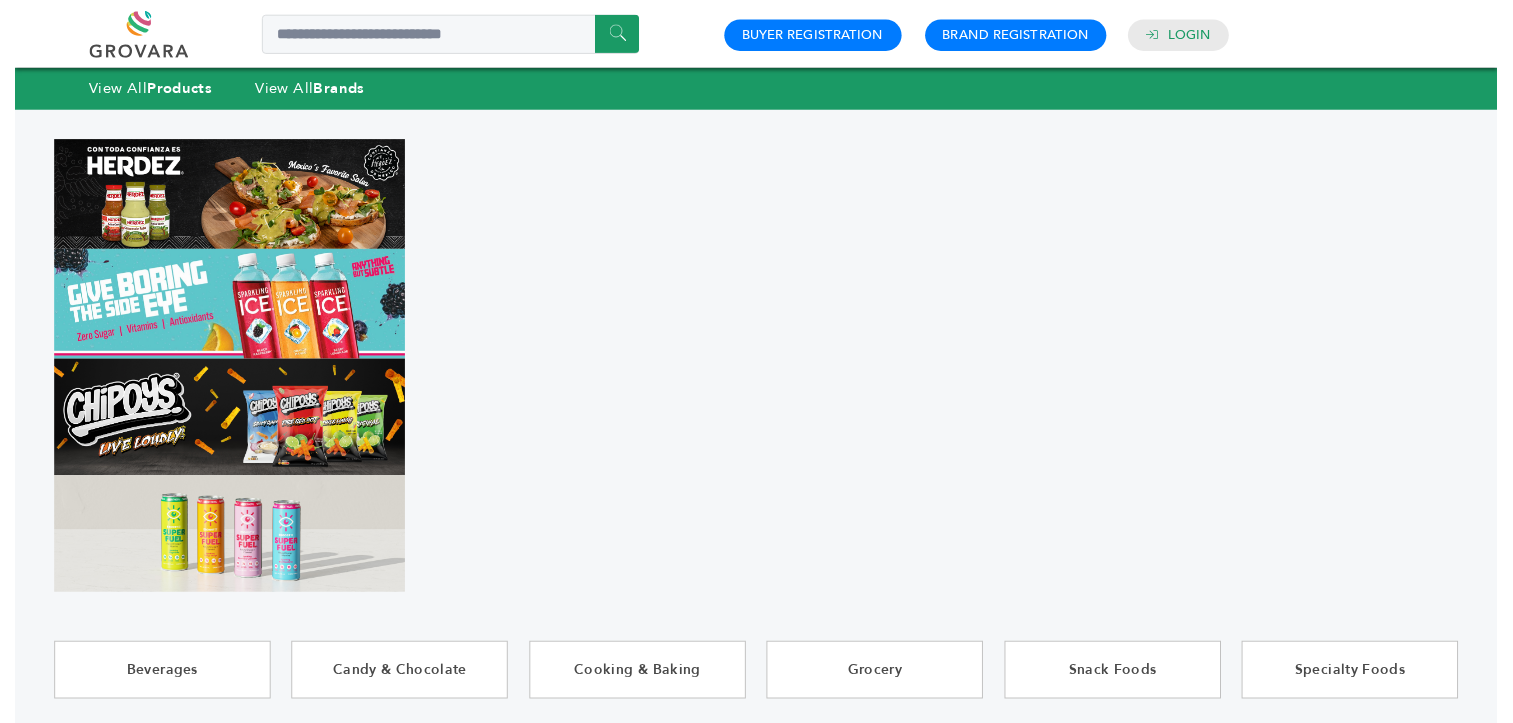 scroll, scrollTop: 0, scrollLeft: 0, axis: both 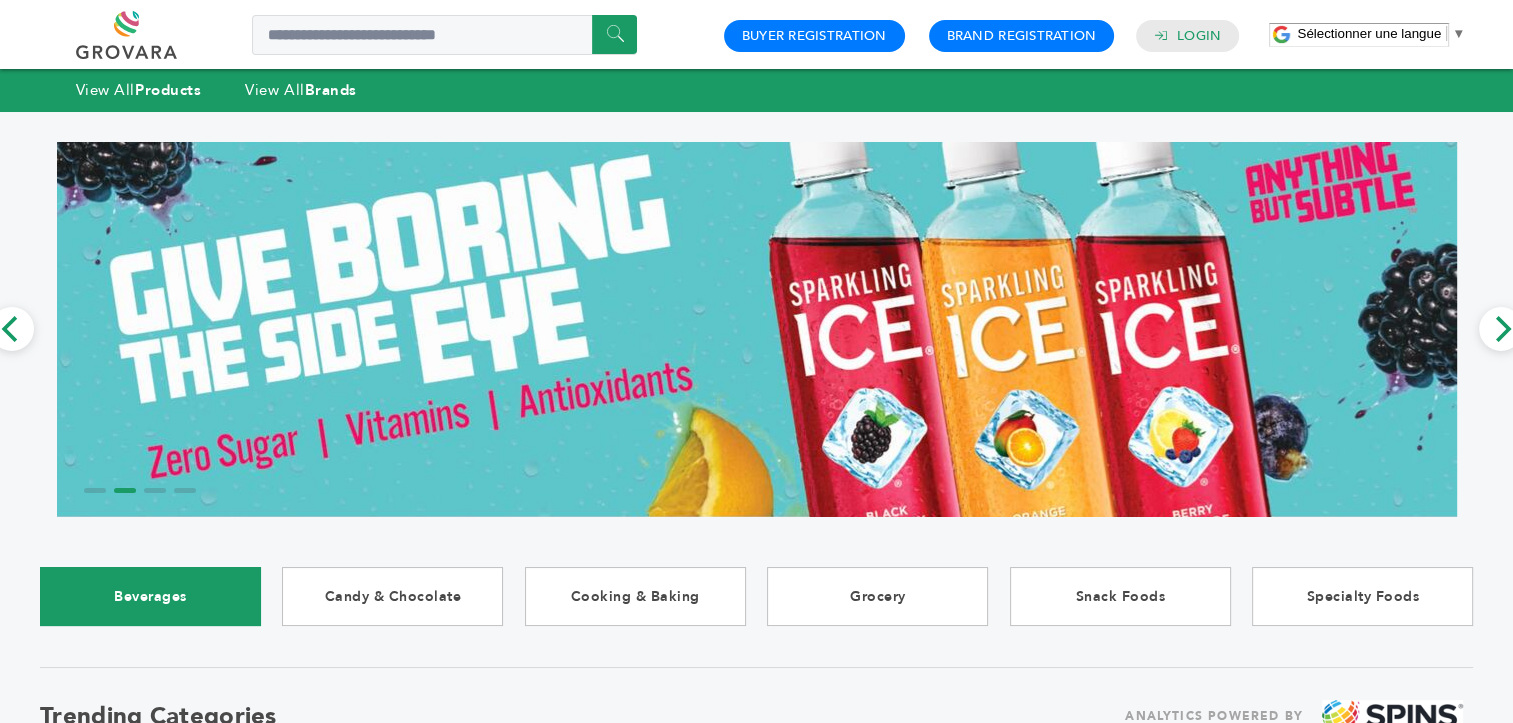 click on "Beverages" at bounding box center [150, 596] 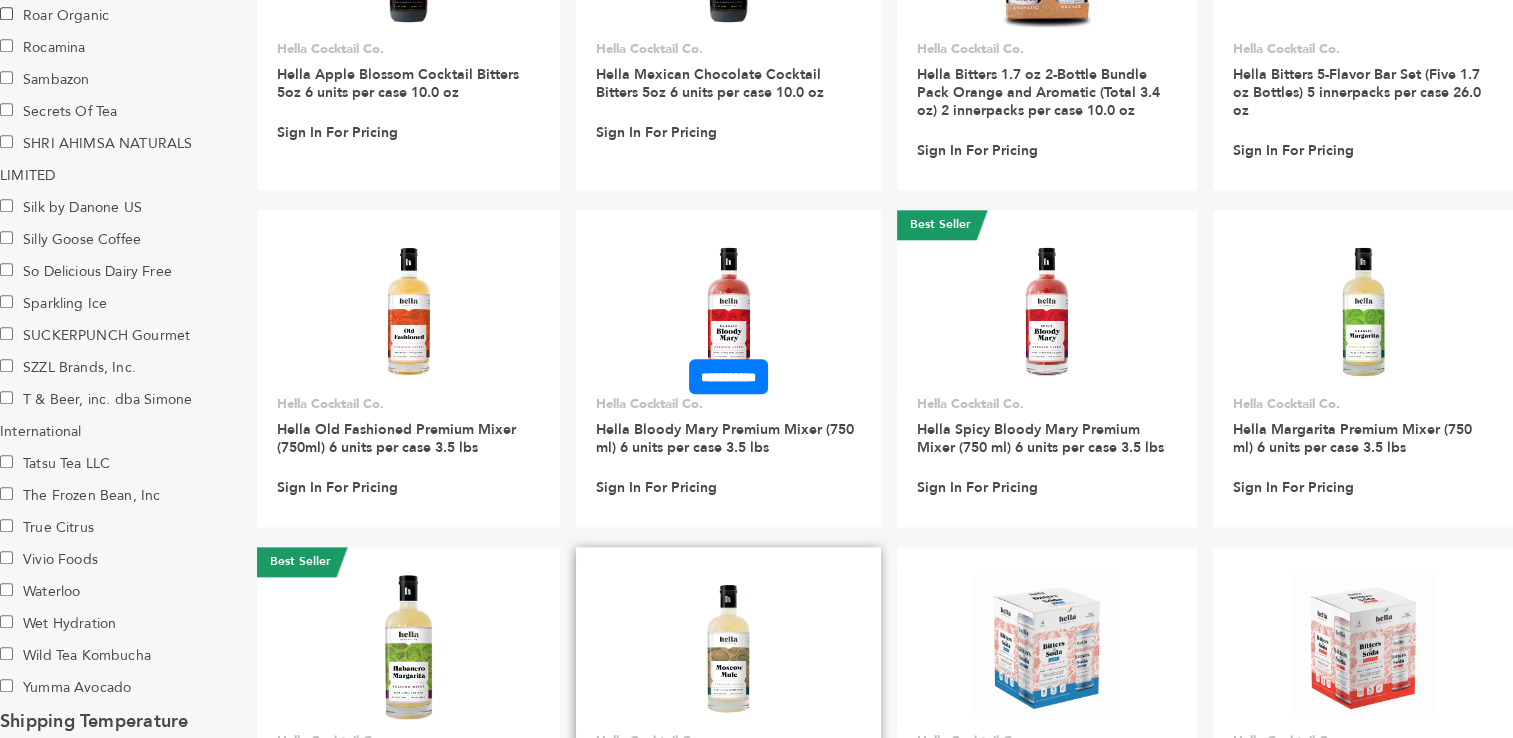 scroll, scrollTop: 2400, scrollLeft: 0, axis: vertical 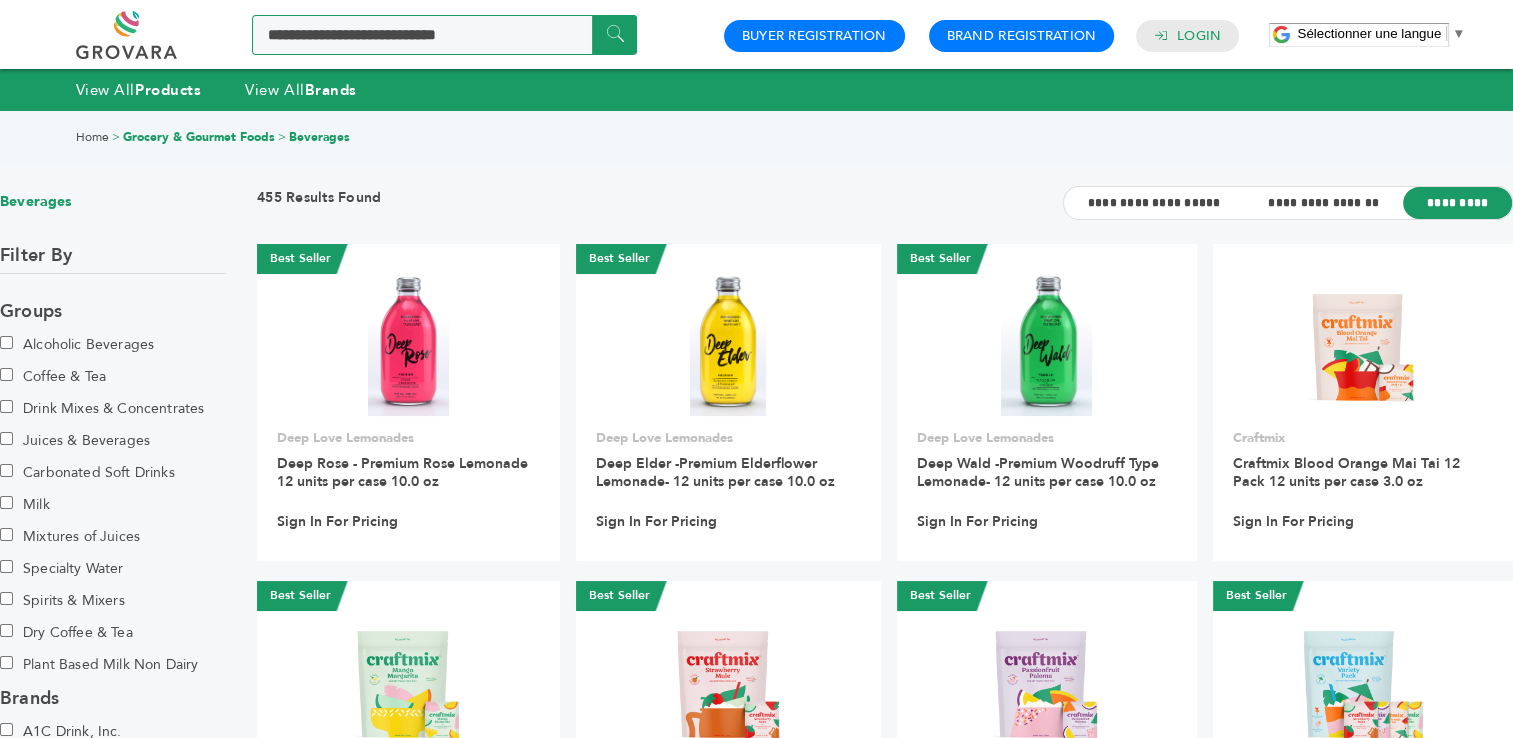 click at bounding box center (444, 35) 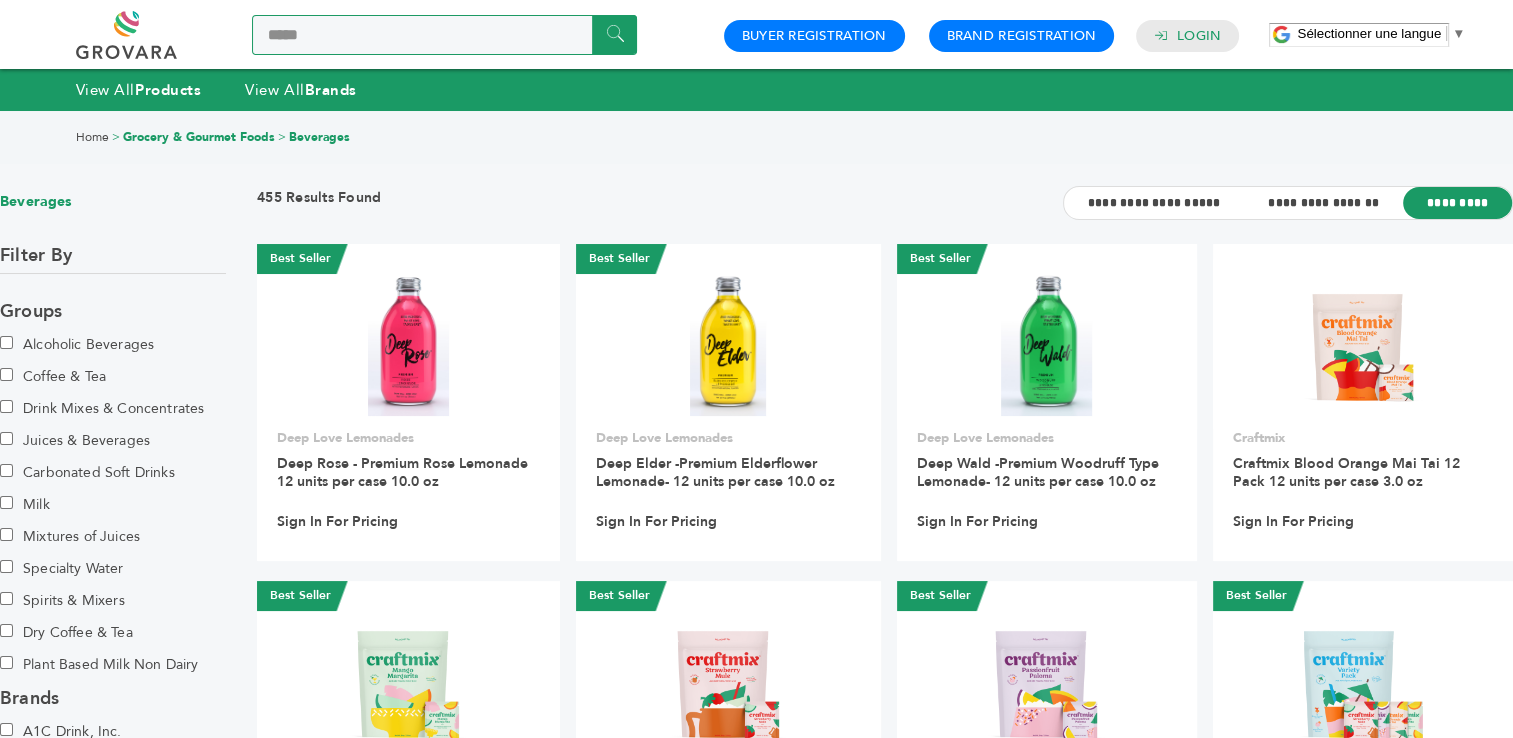 type on "*****" 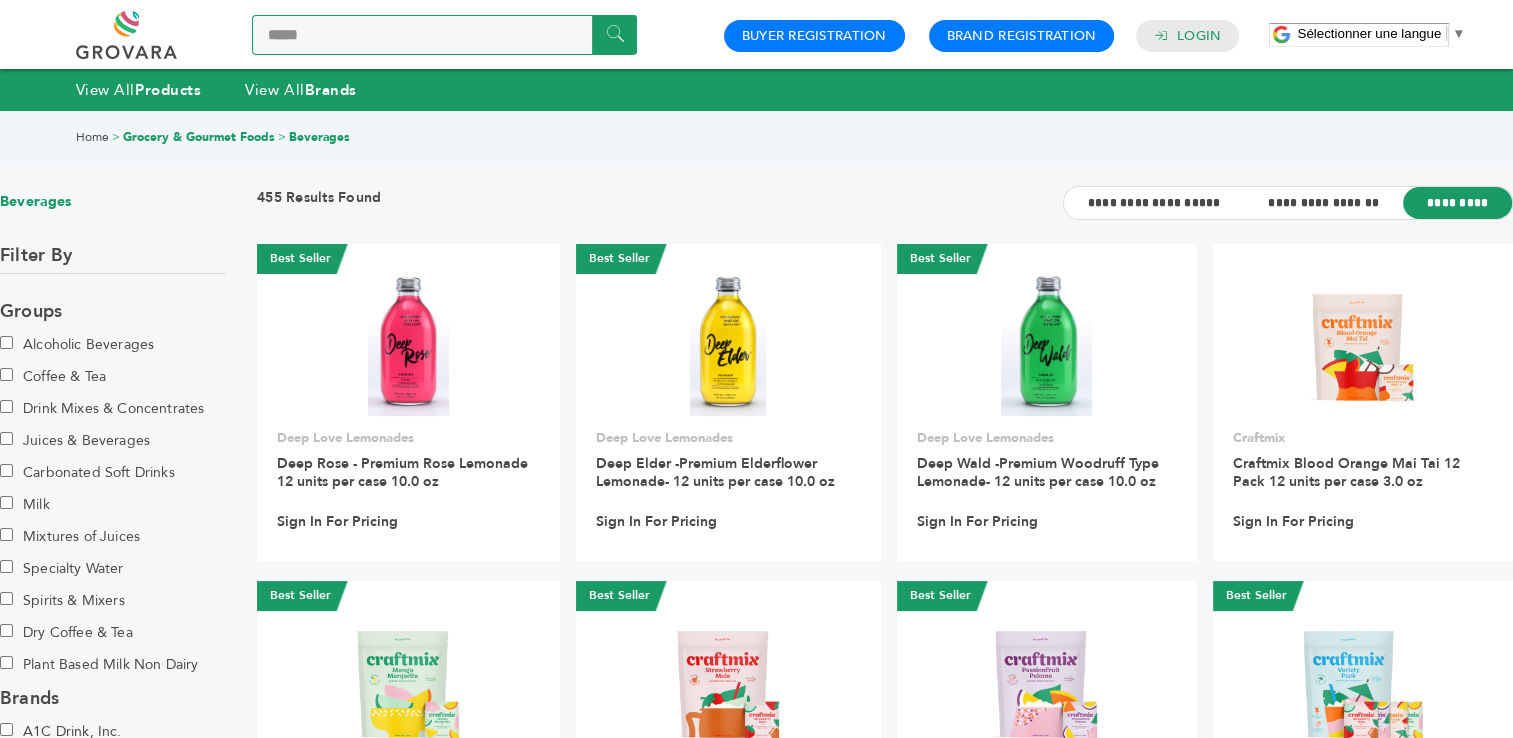 click on "******" at bounding box center [614, 34] 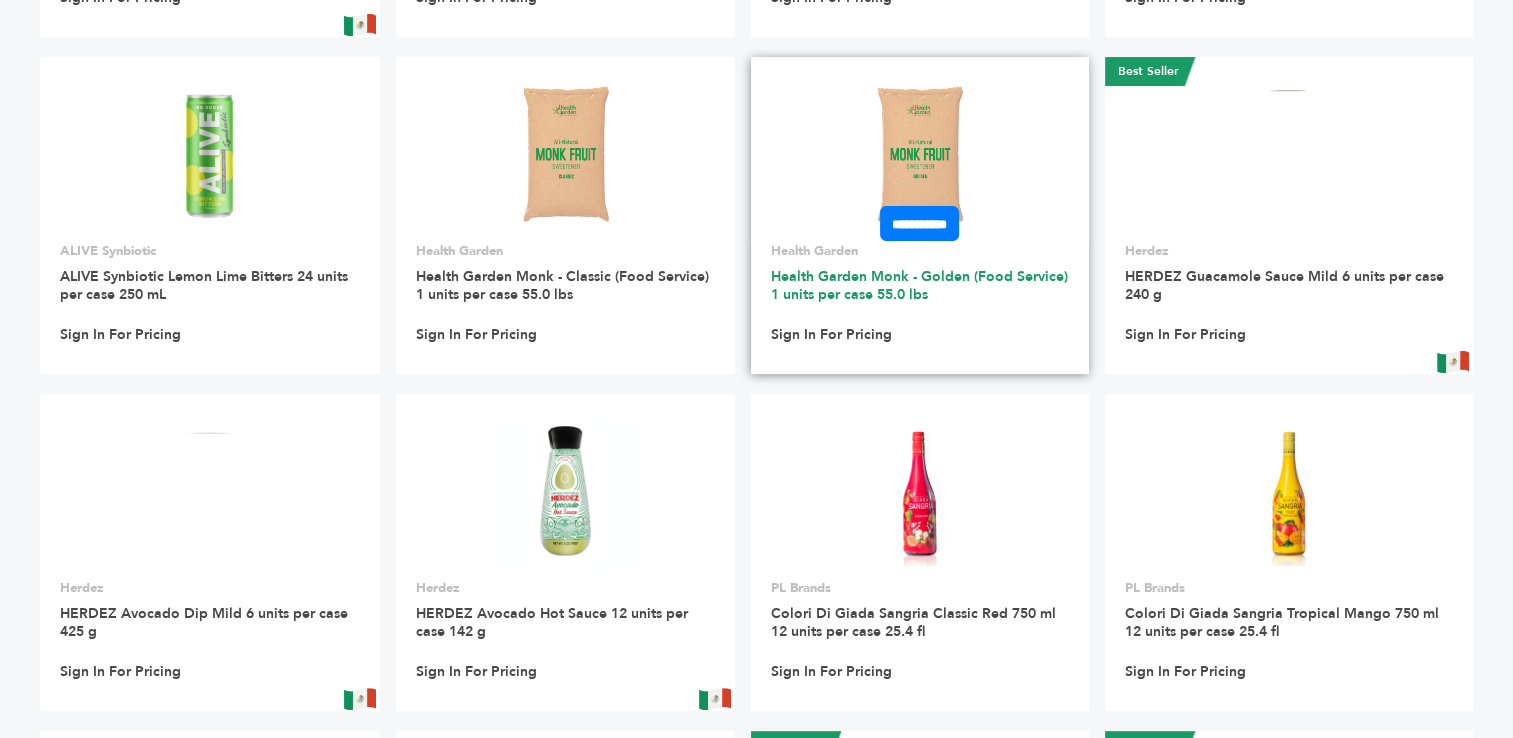 scroll, scrollTop: 500, scrollLeft: 0, axis: vertical 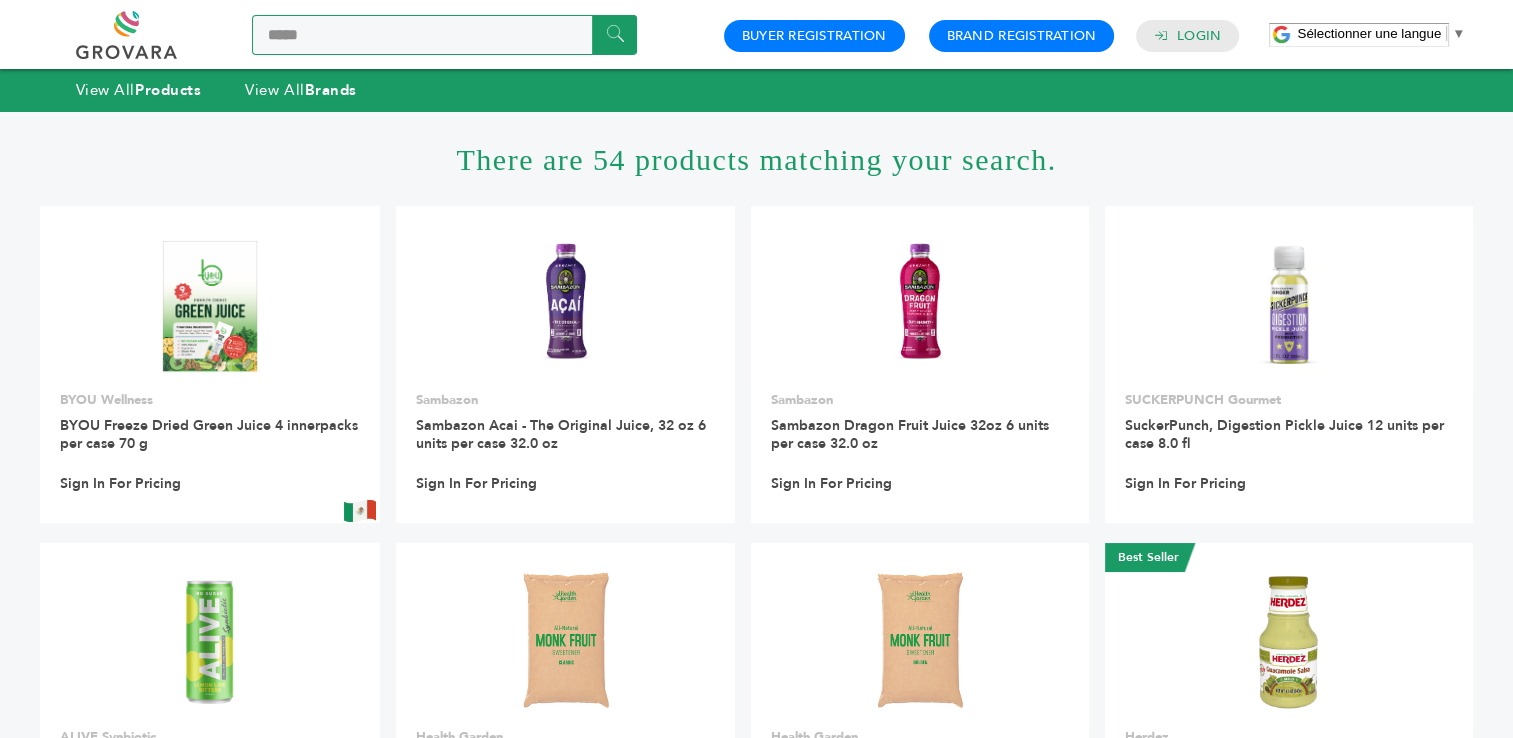 click on "*****" at bounding box center (444, 35) 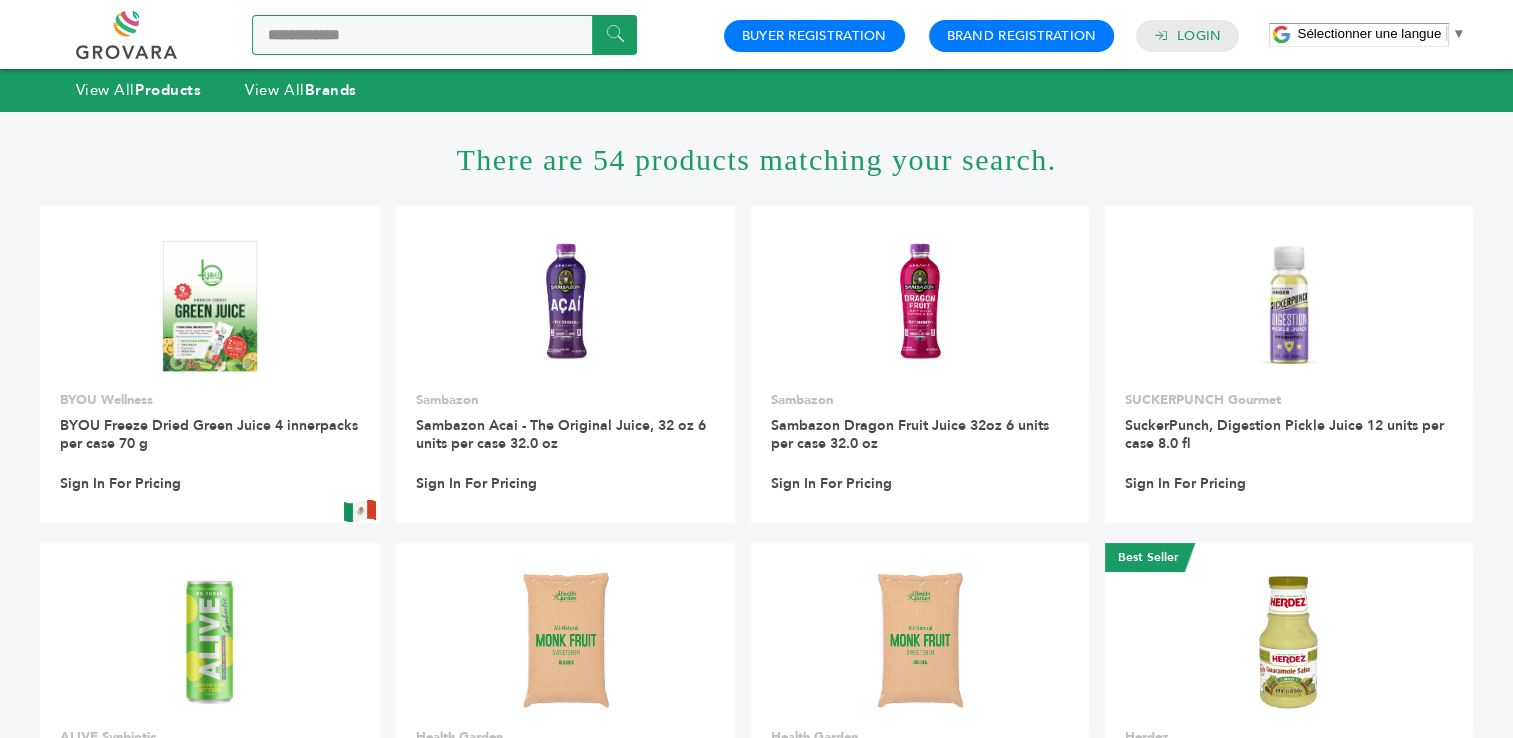 type on "**********" 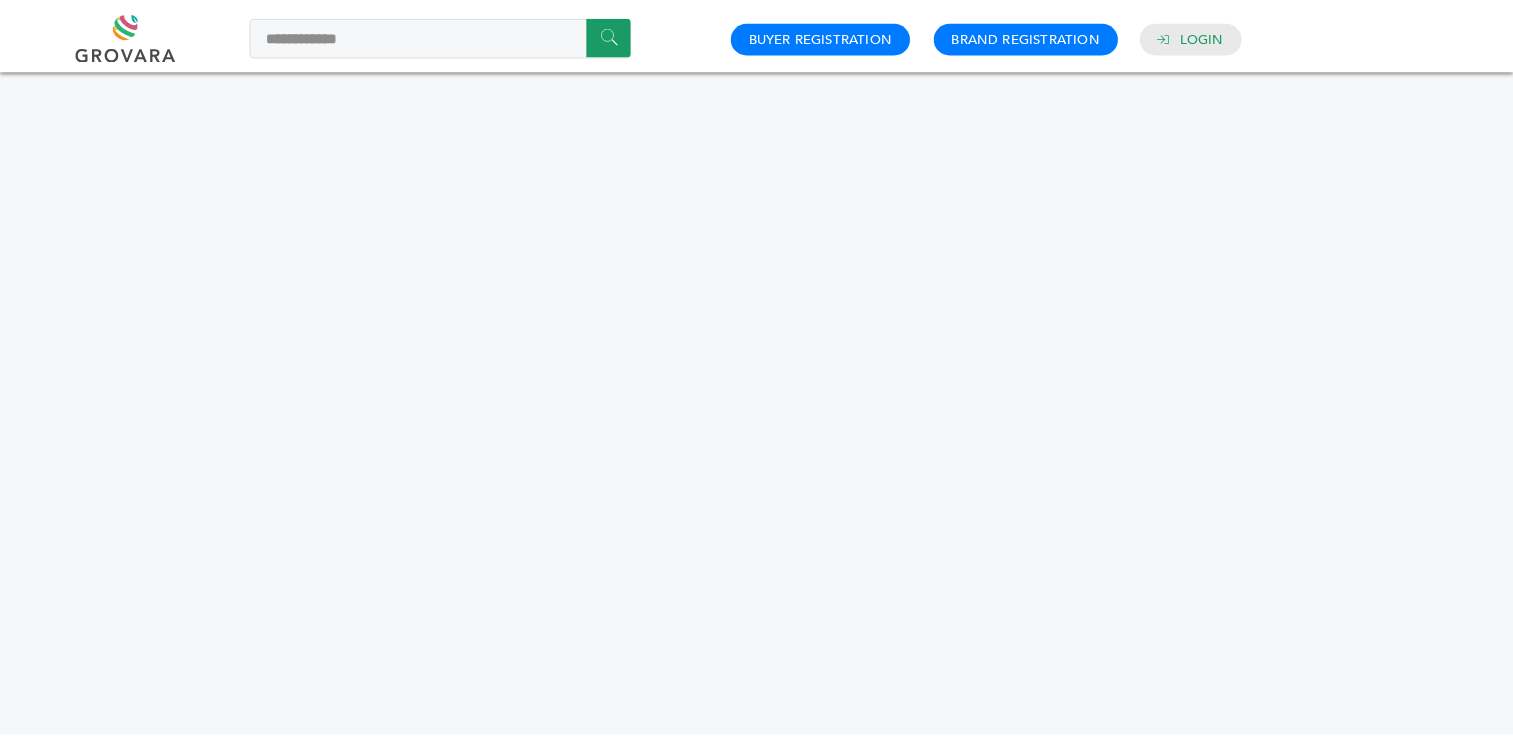 scroll, scrollTop: 0, scrollLeft: 0, axis: both 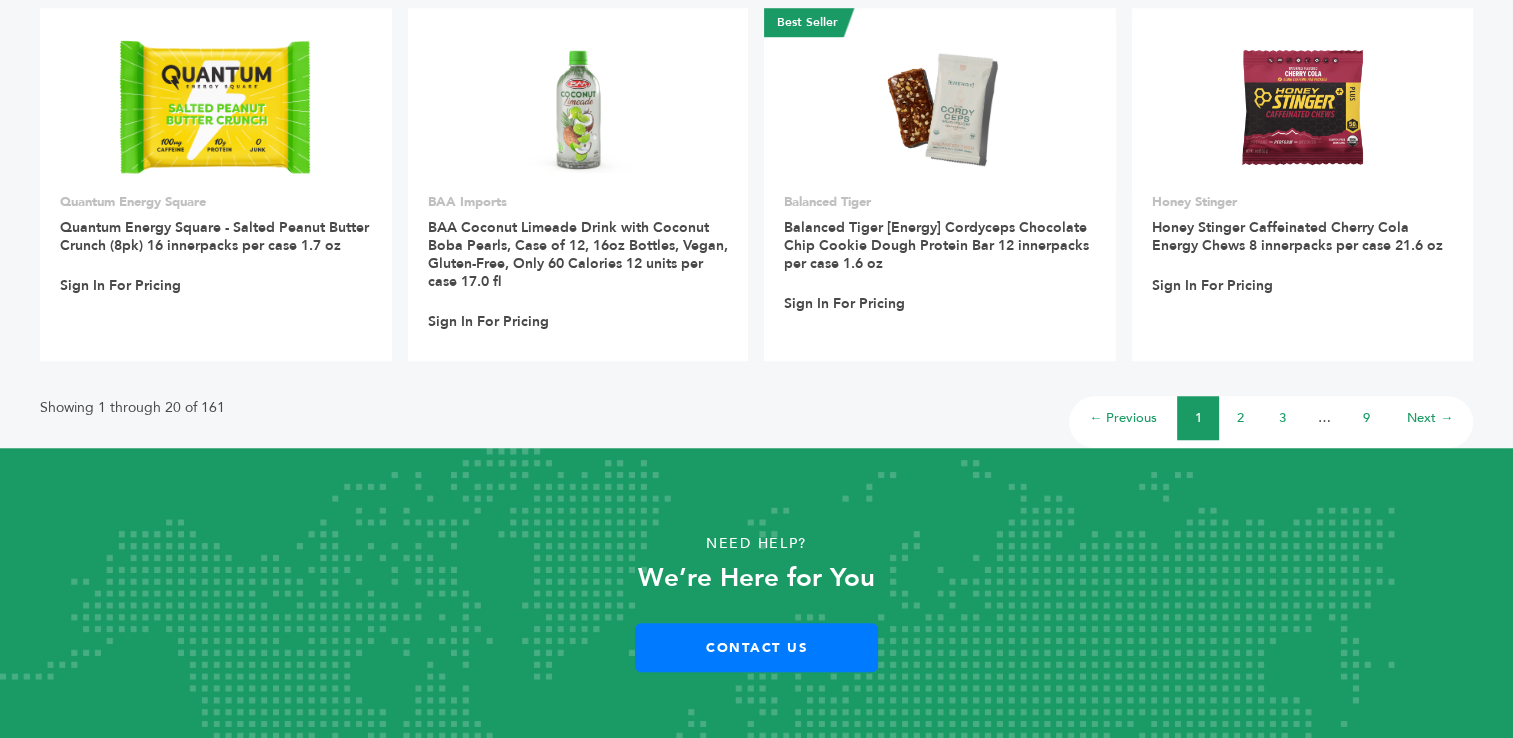 click on "2" at bounding box center [1240, 418] 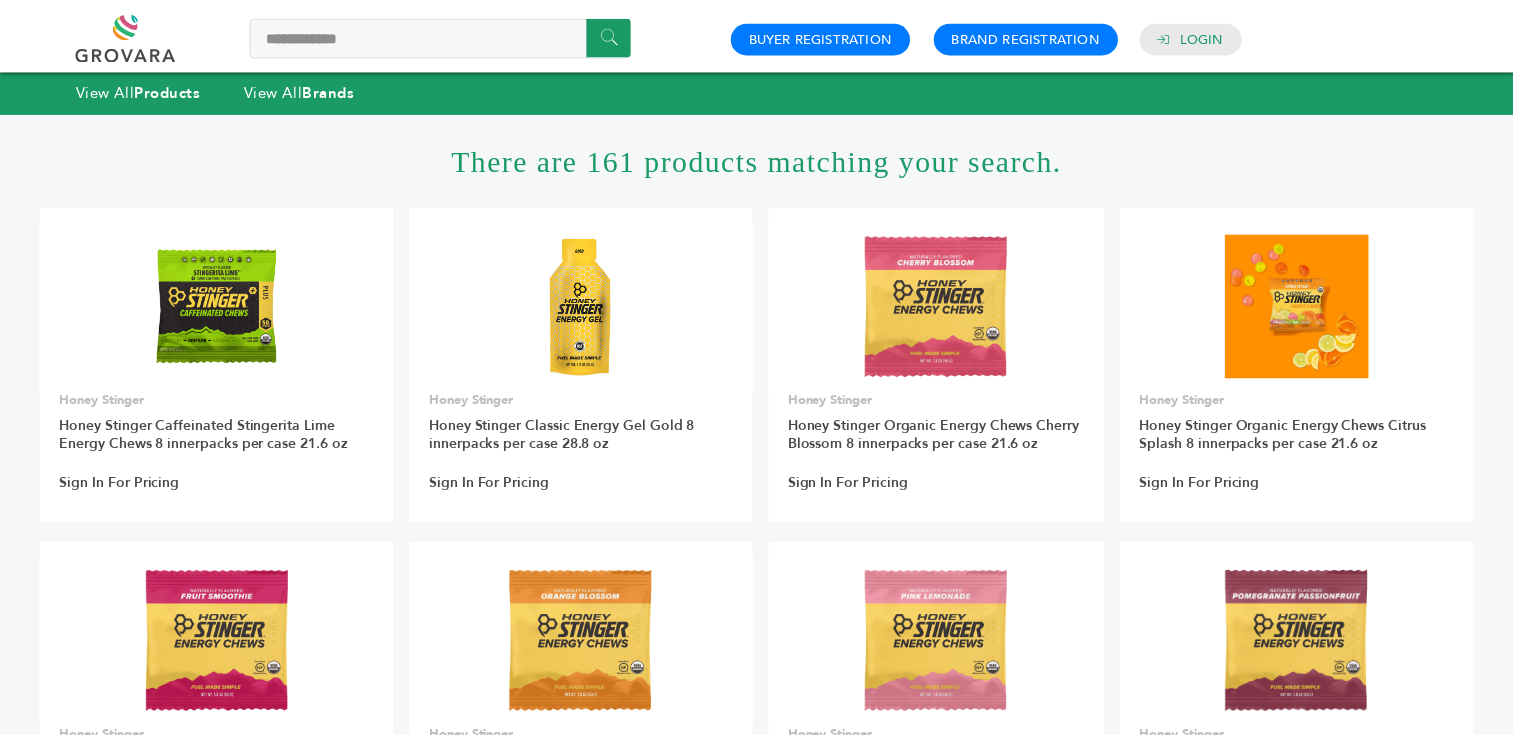 scroll, scrollTop: 0, scrollLeft: 0, axis: both 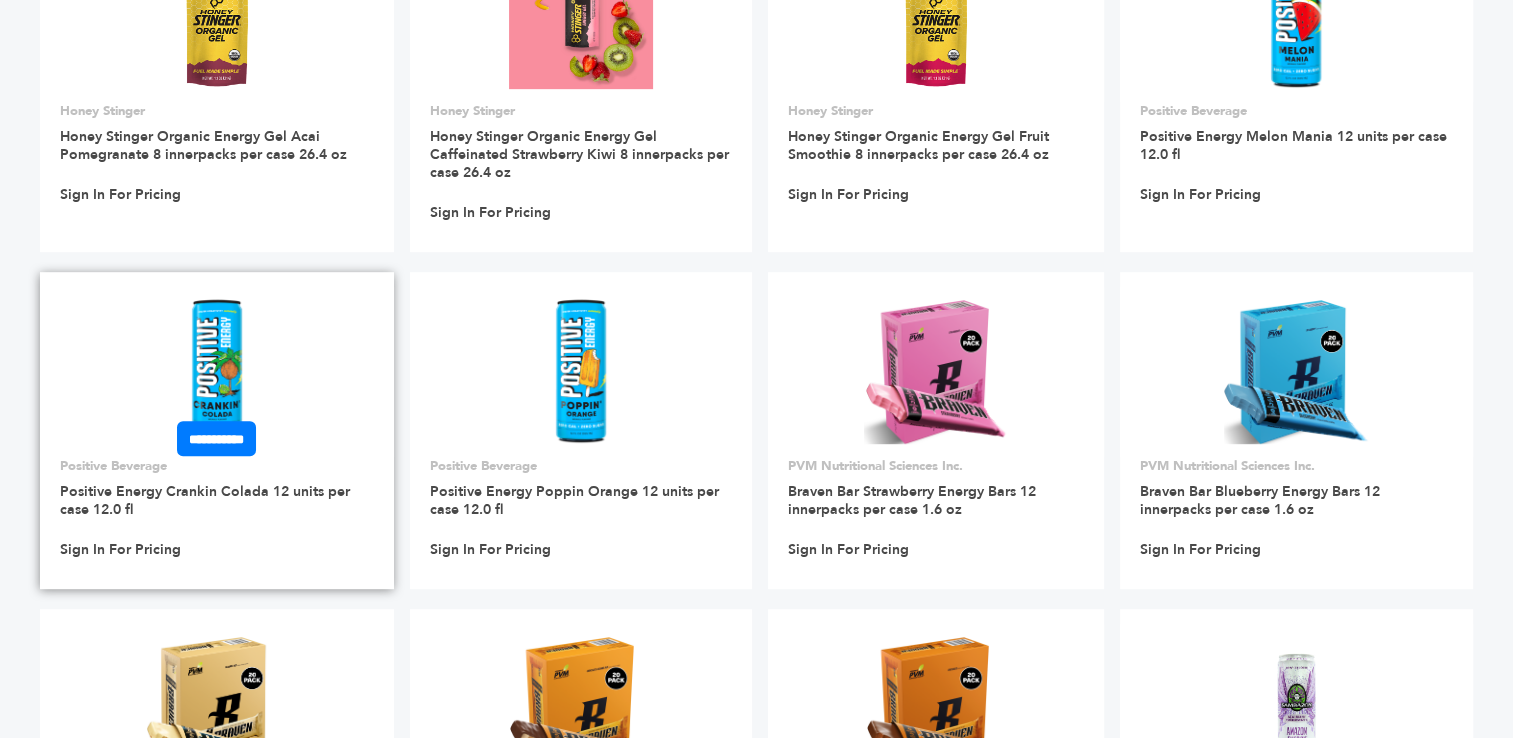 click at bounding box center [217, 371] 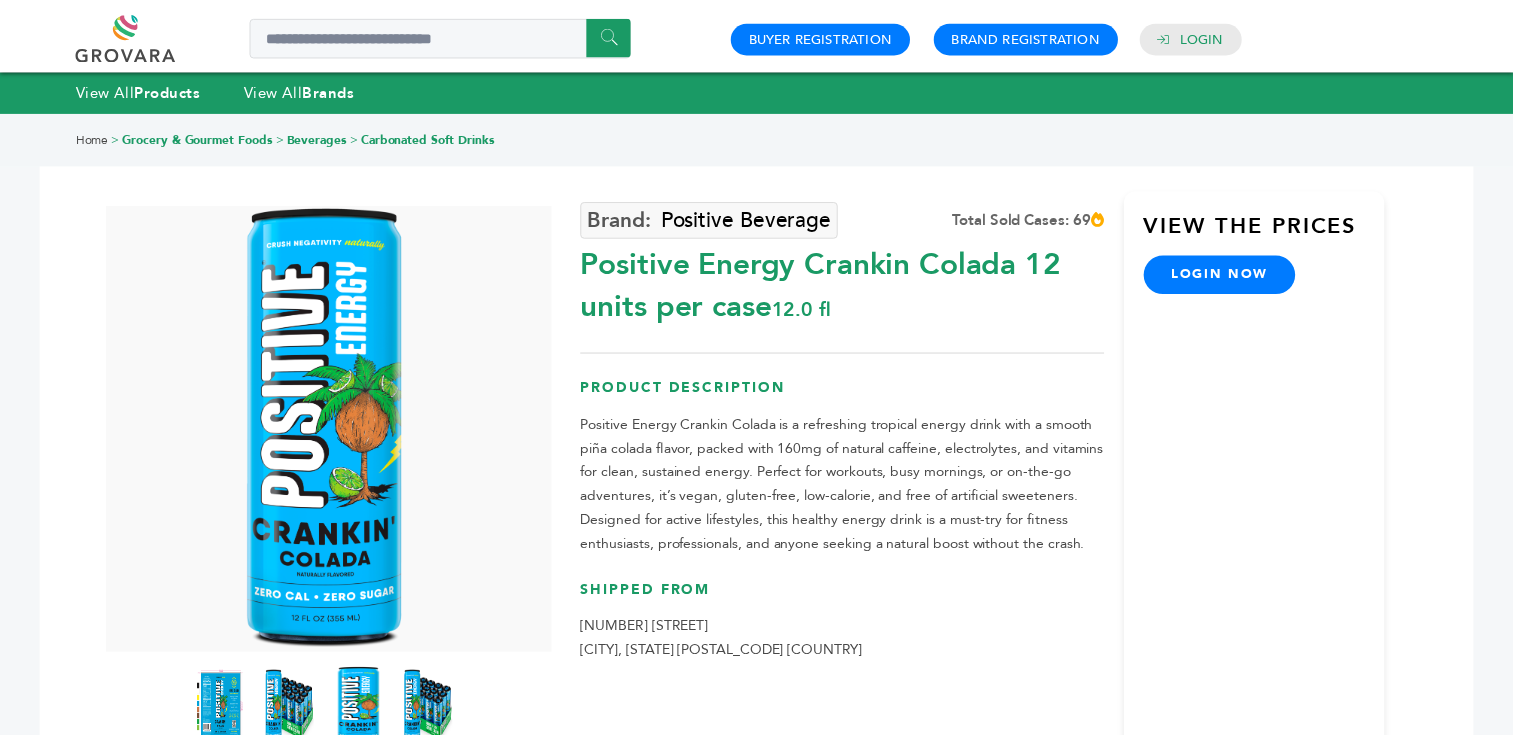 scroll, scrollTop: 0, scrollLeft: 0, axis: both 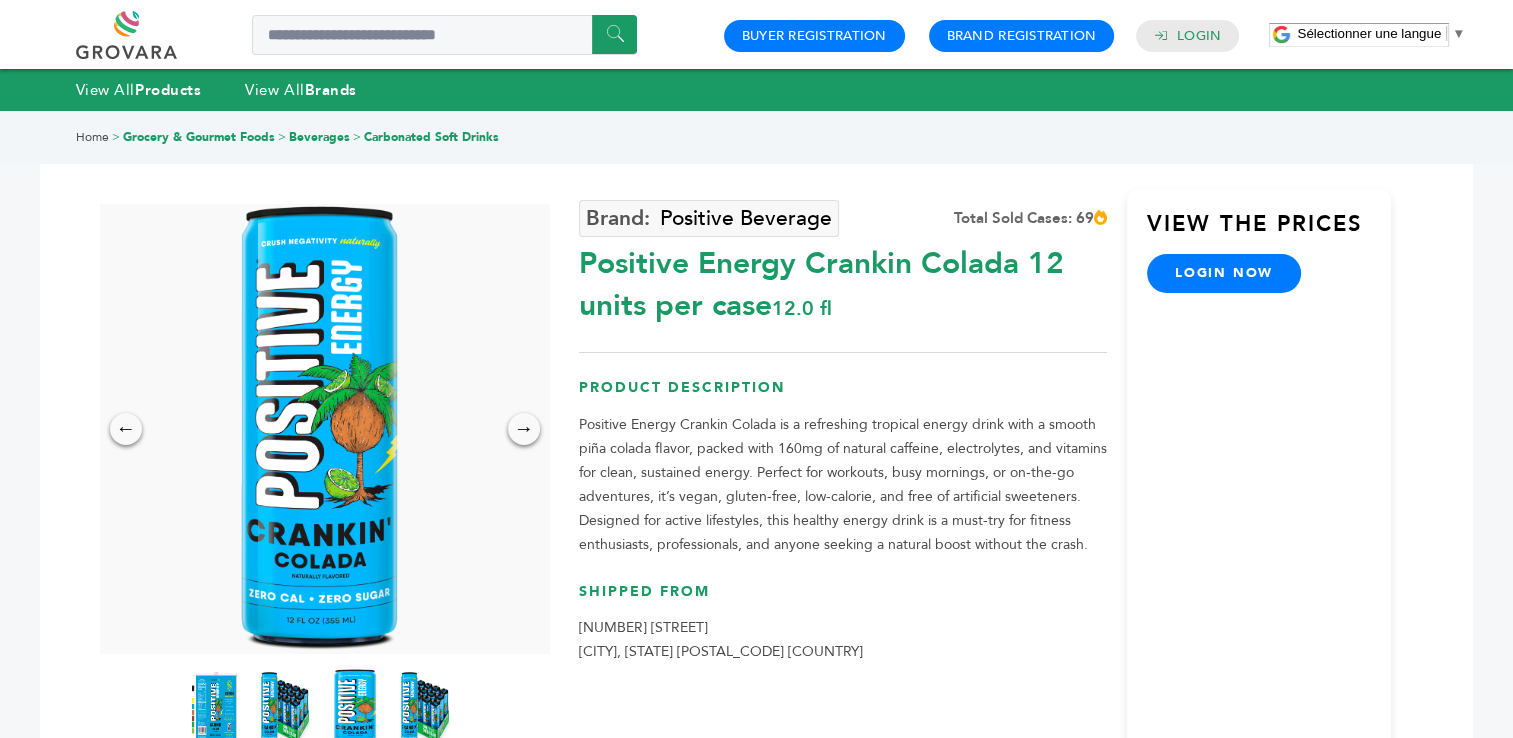 click at bounding box center [319, 429] 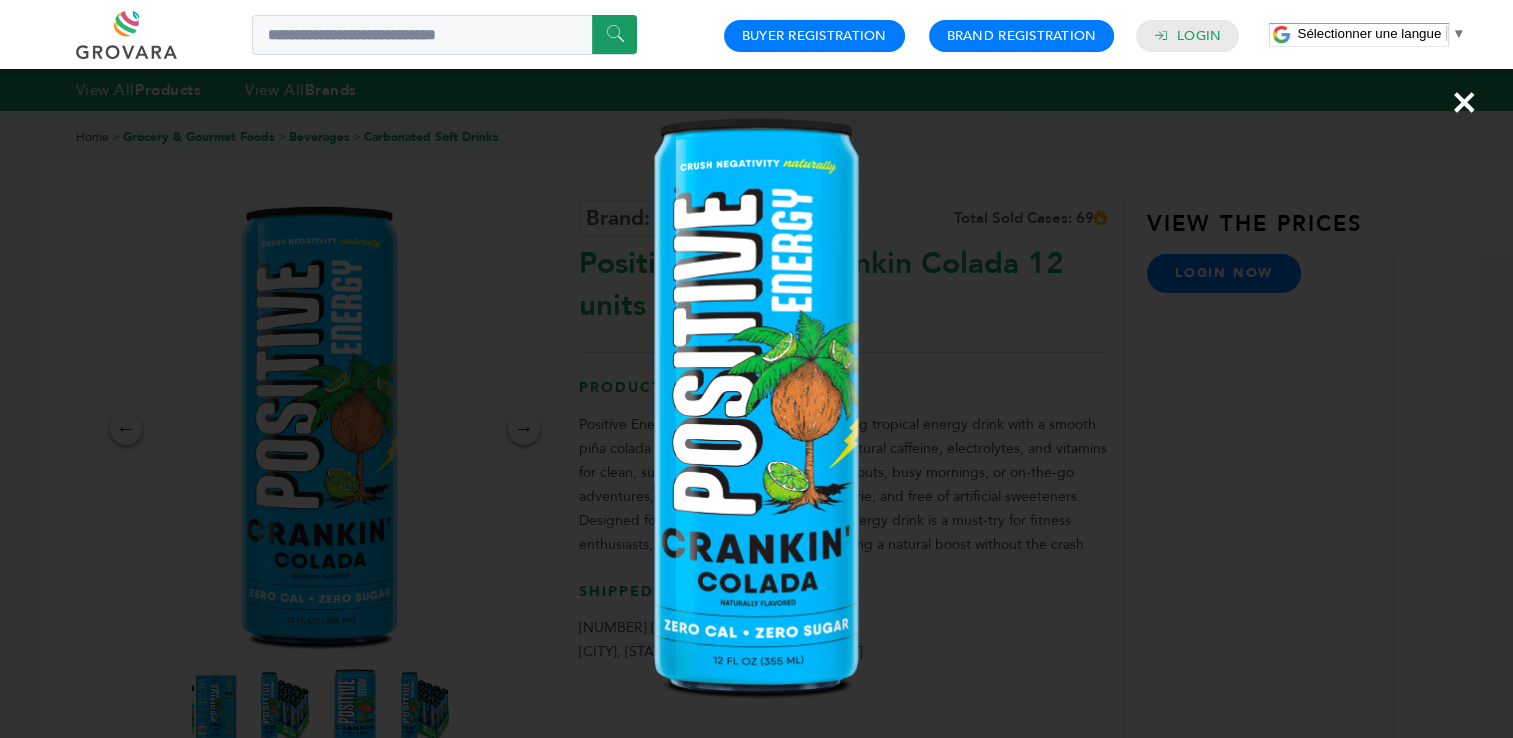 click at bounding box center (0, 0) 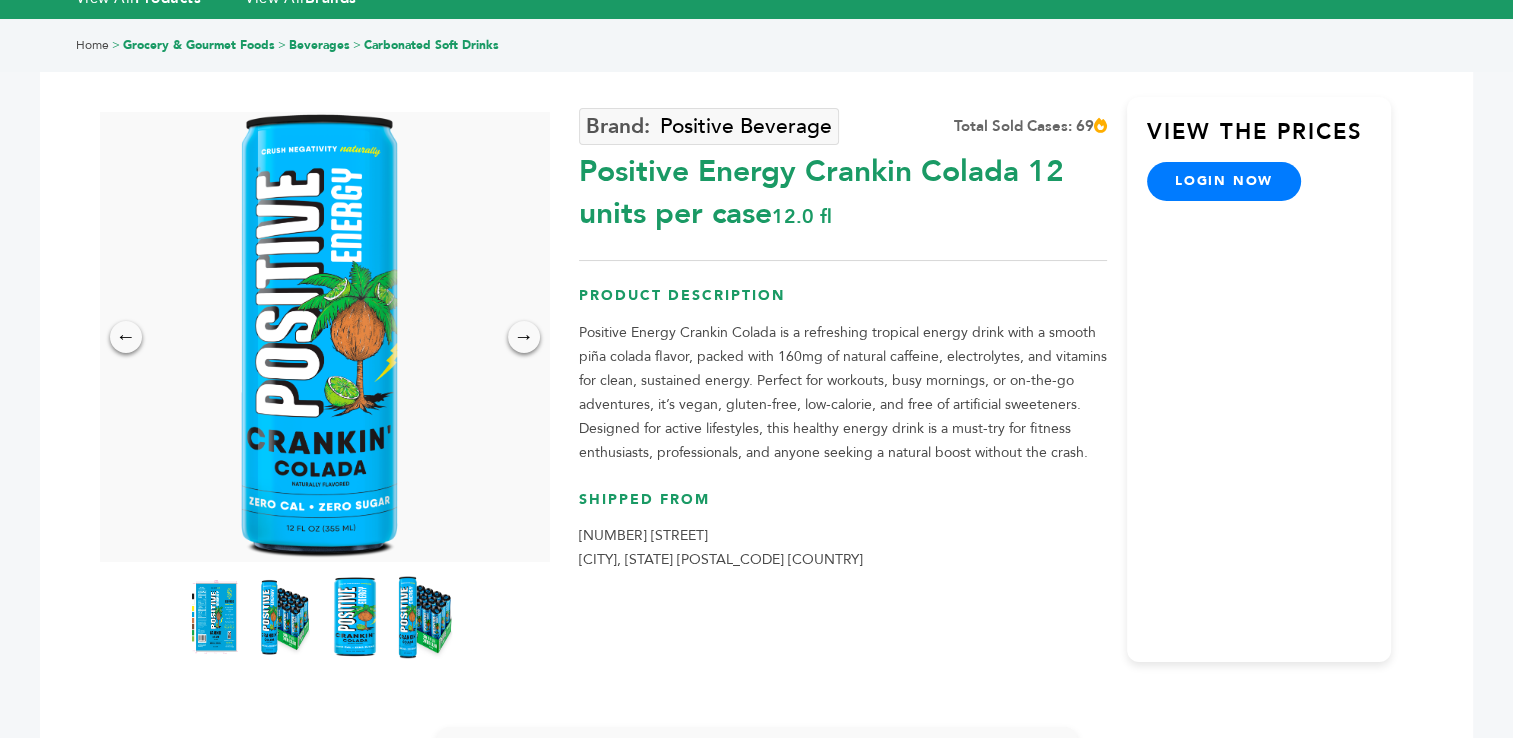 scroll, scrollTop: 300, scrollLeft: 0, axis: vertical 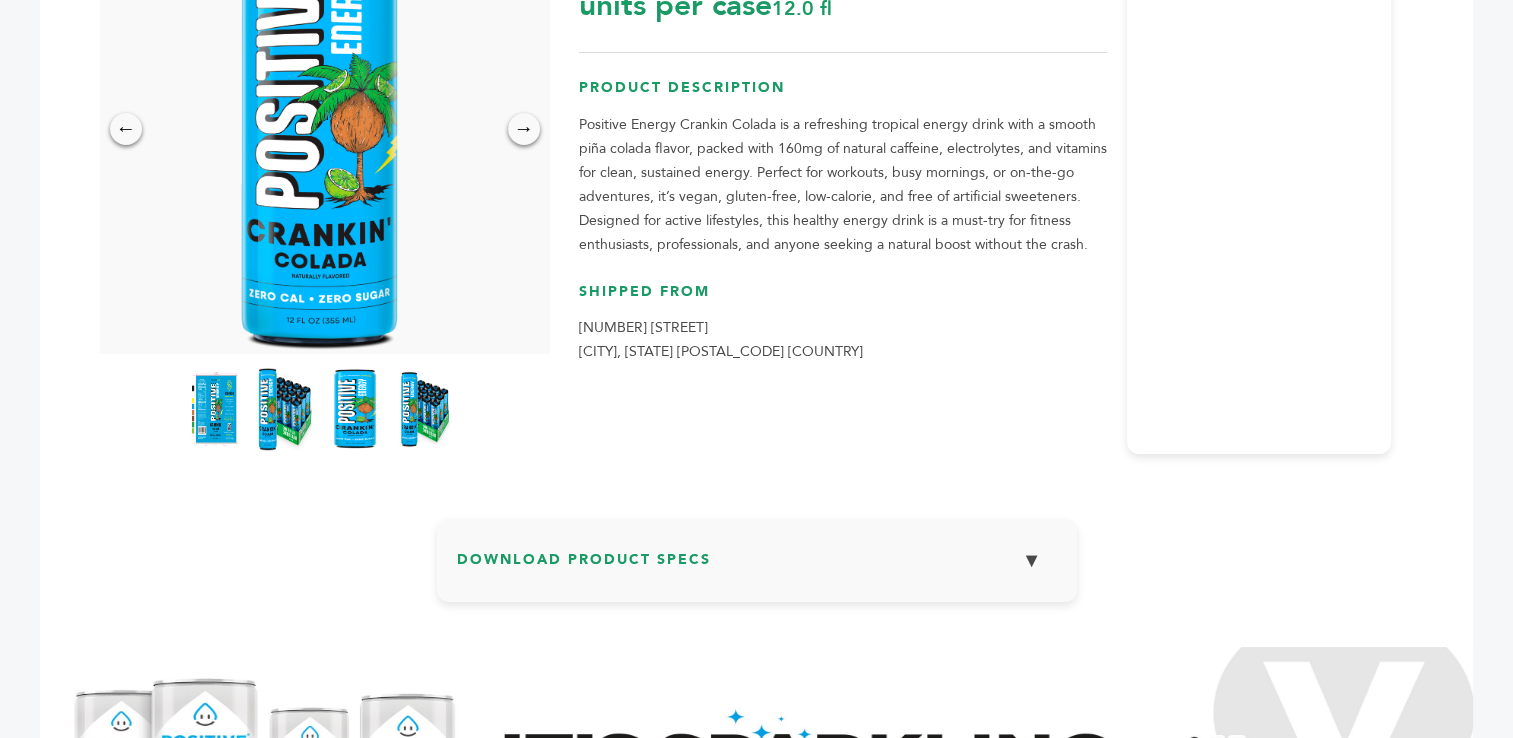 click at bounding box center (284, 409) 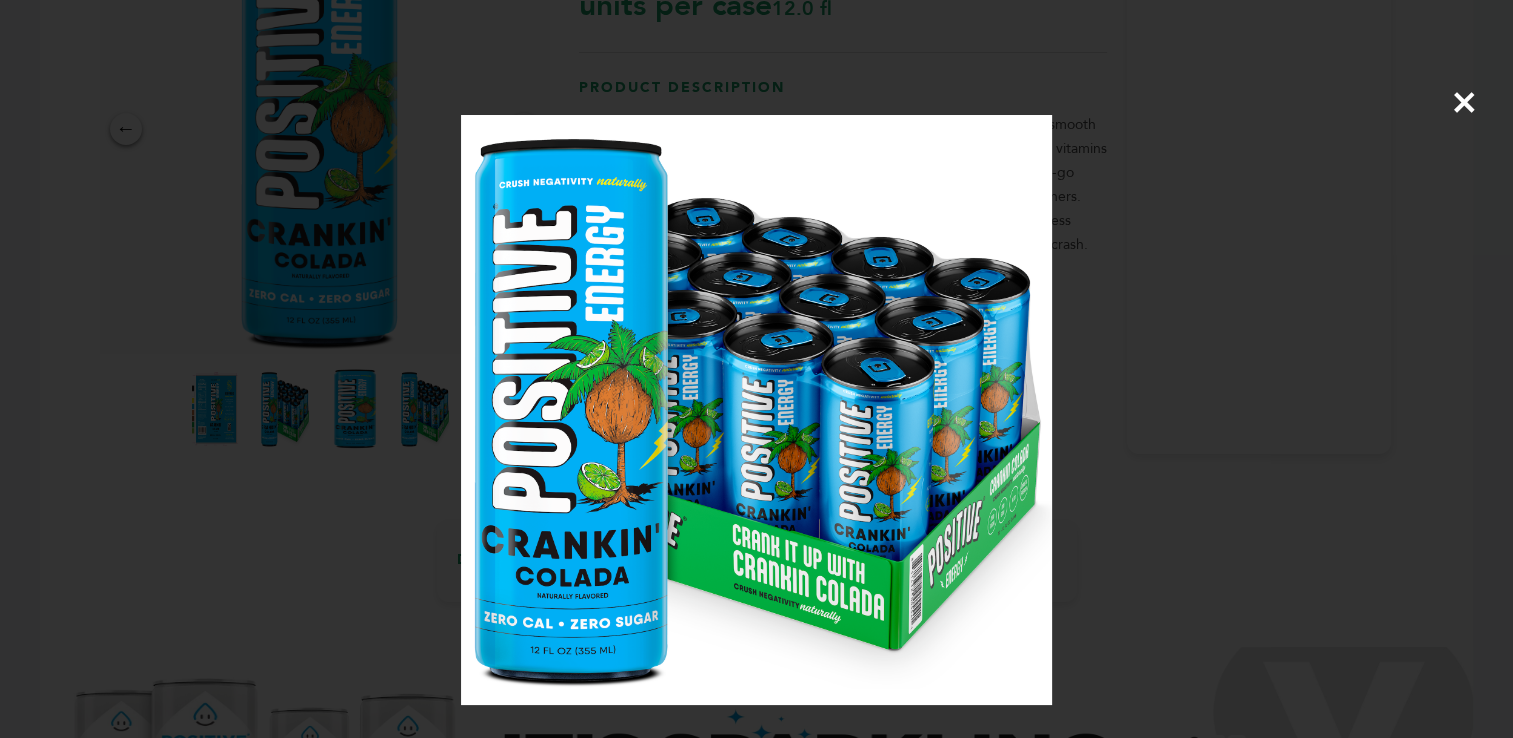 click on "×" at bounding box center [0, 0] 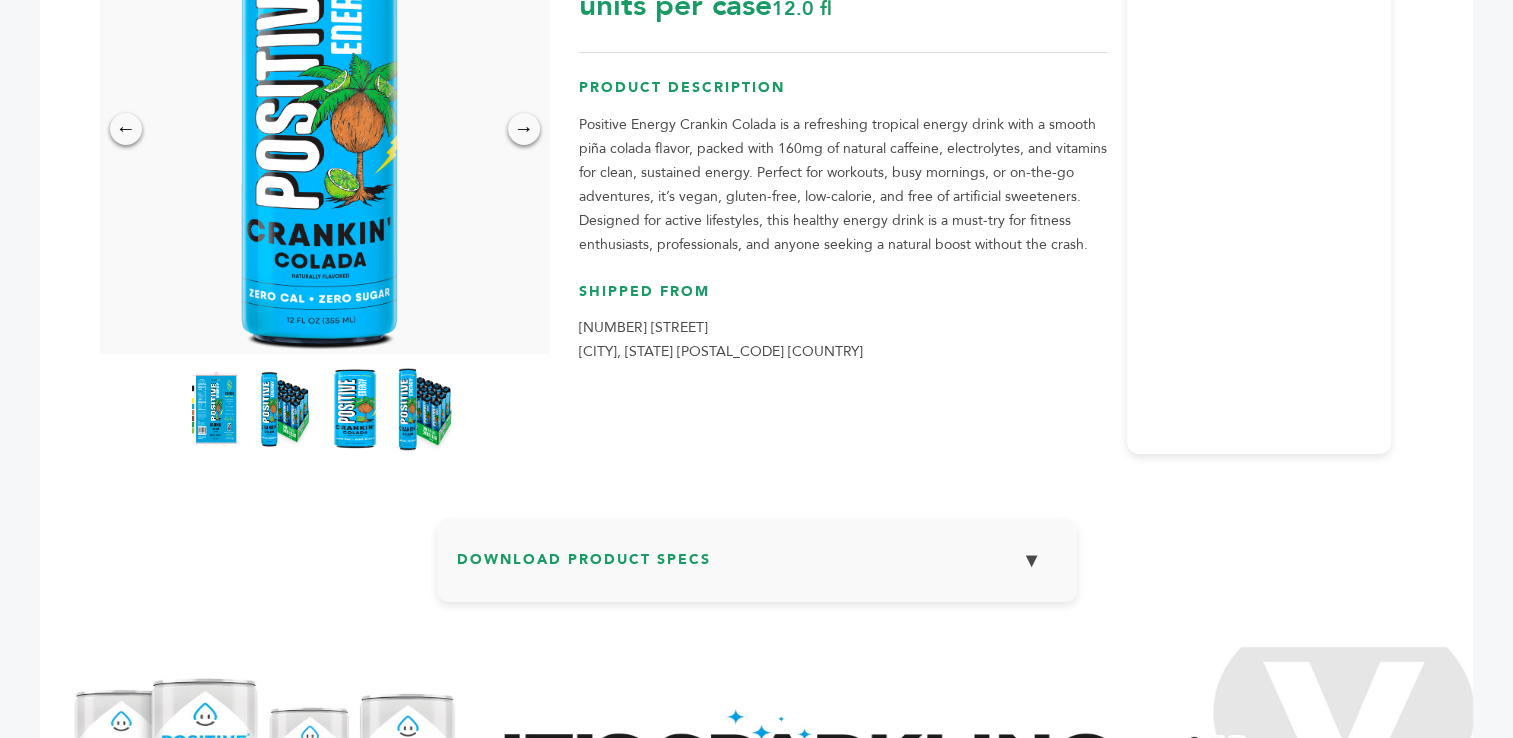 click at bounding box center [424, 409] 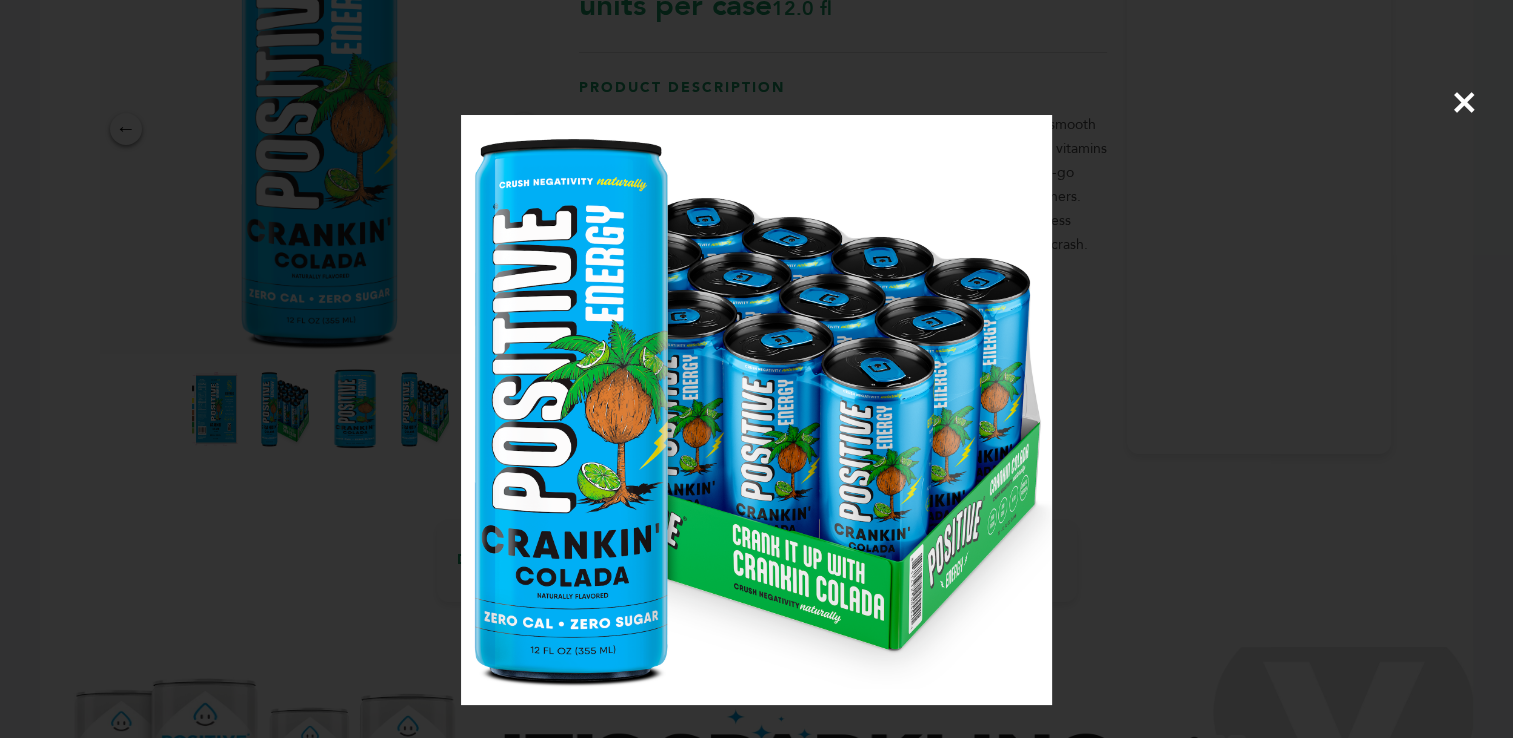 click on "×" at bounding box center [0, 0] 